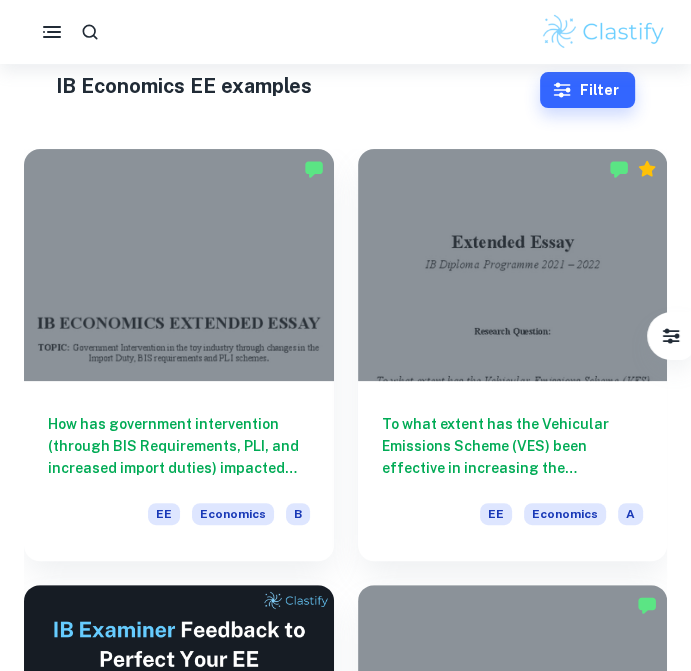 scroll, scrollTop: 61, scrollLeft: 0, axis: vertical 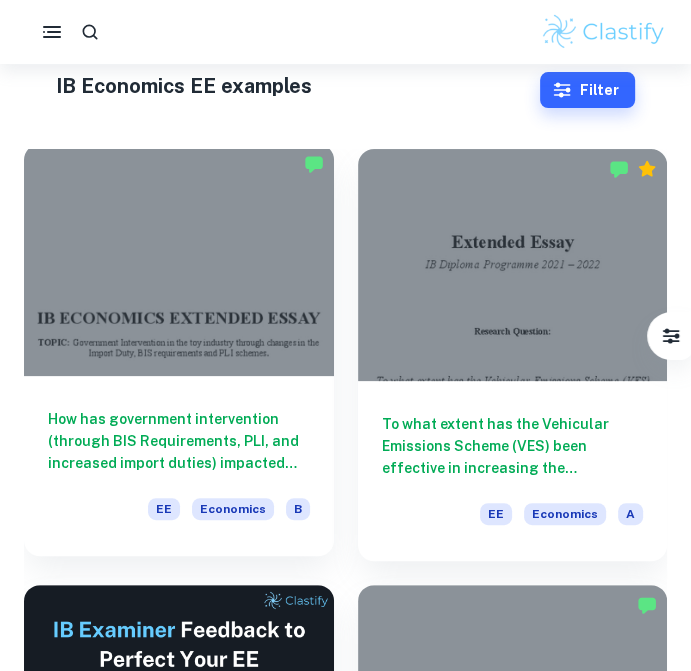 click at bounding box center (179, 260) 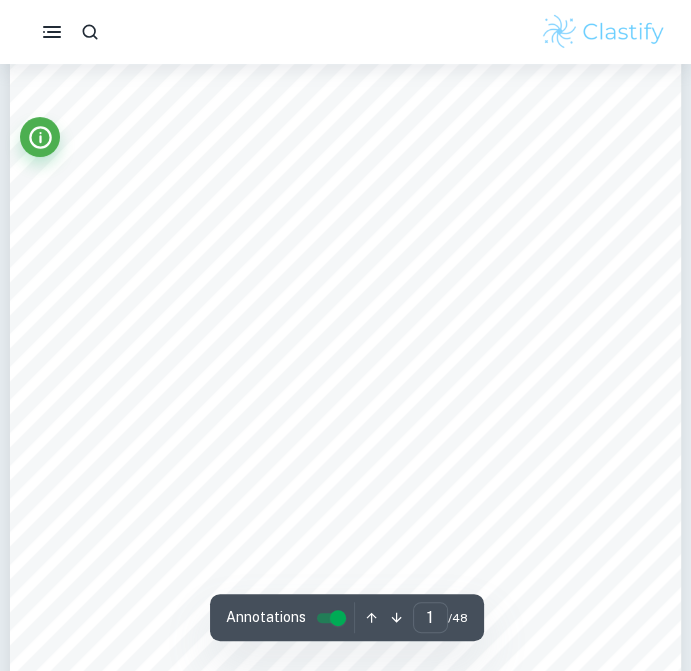 scroll, scrollTop: 67, scrollLeft: 0, axis: vertical 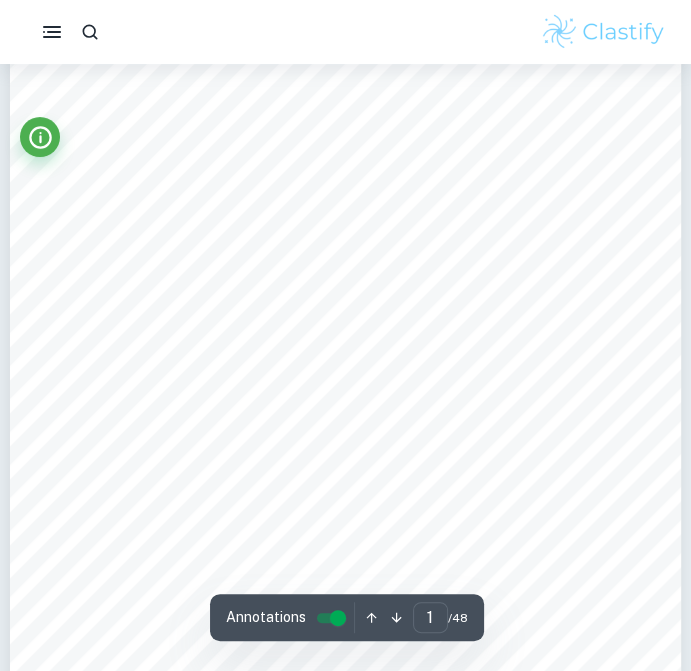 click on "Ask Clai Annotations 1 ​ / 48" at bounding box center (345, 23028) 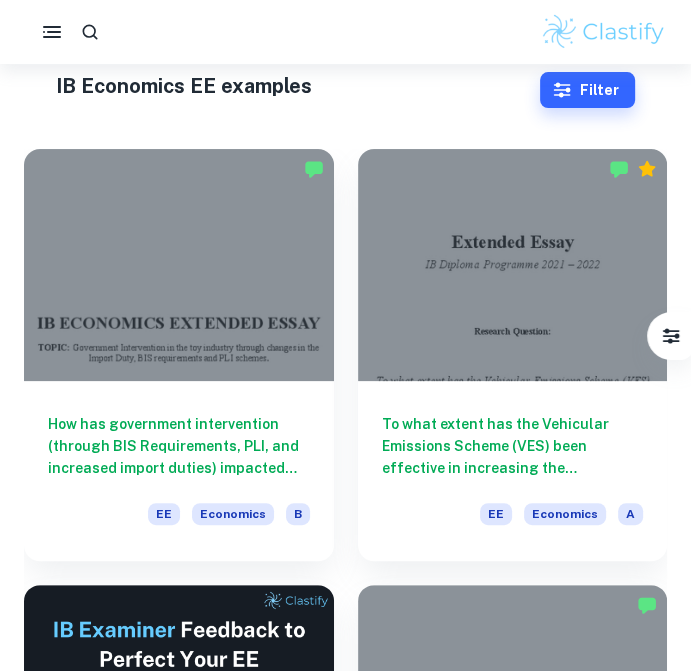 scroll, scrollTop: 0, scrollLeft: 0, axis: both 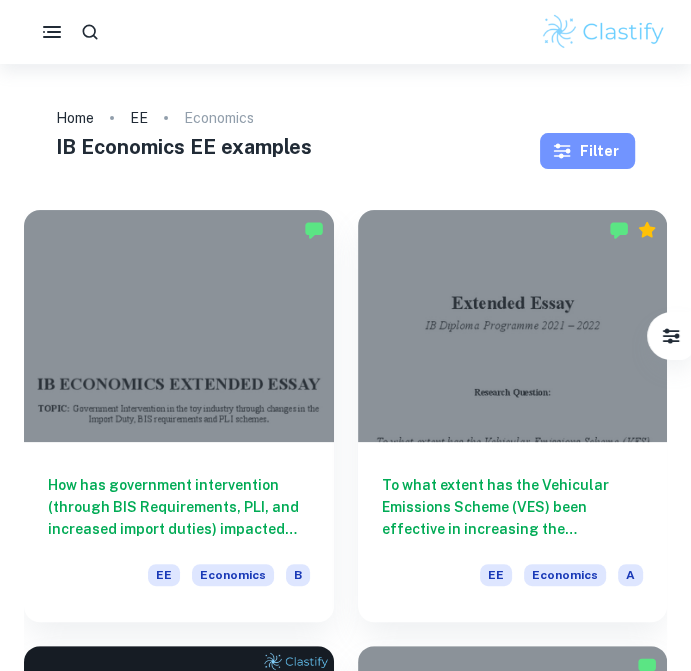 click on "Filter" at bounding box center (587, 151) 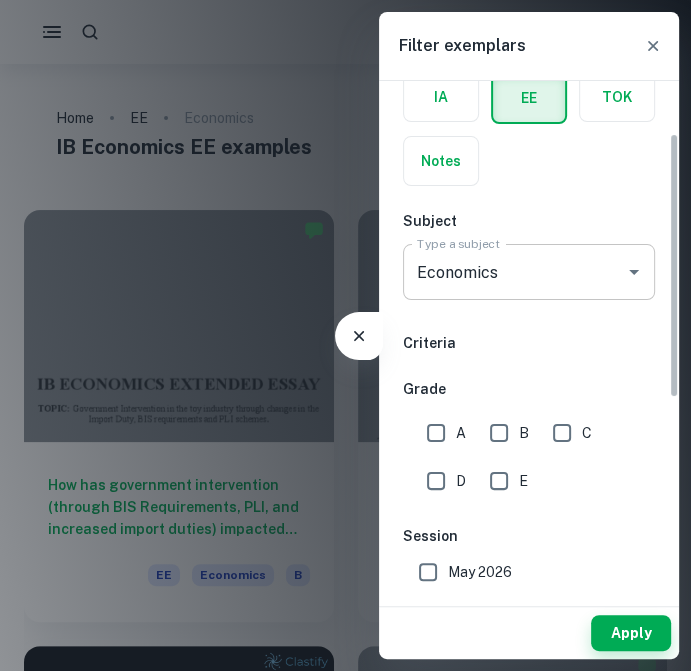 scroll, scrollTop: 104, scrollLeft: 0, axis: vertical 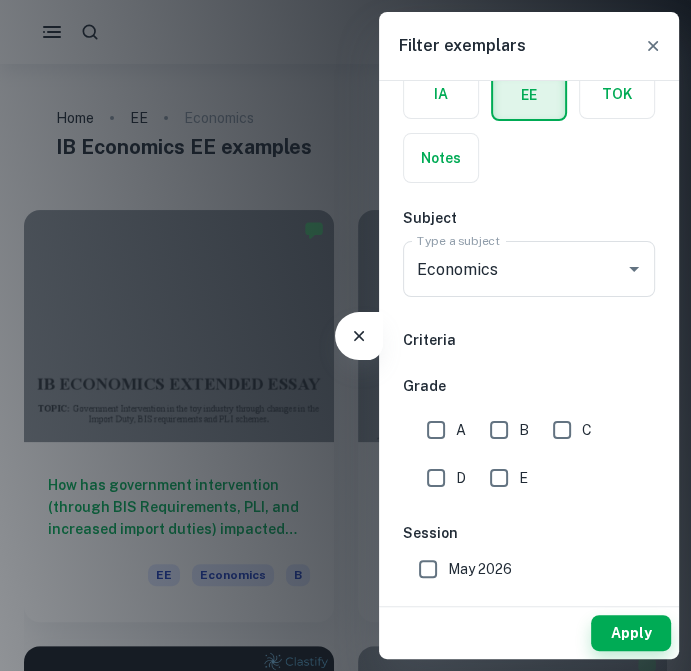 click on "A" at bounding box center [436, 430] 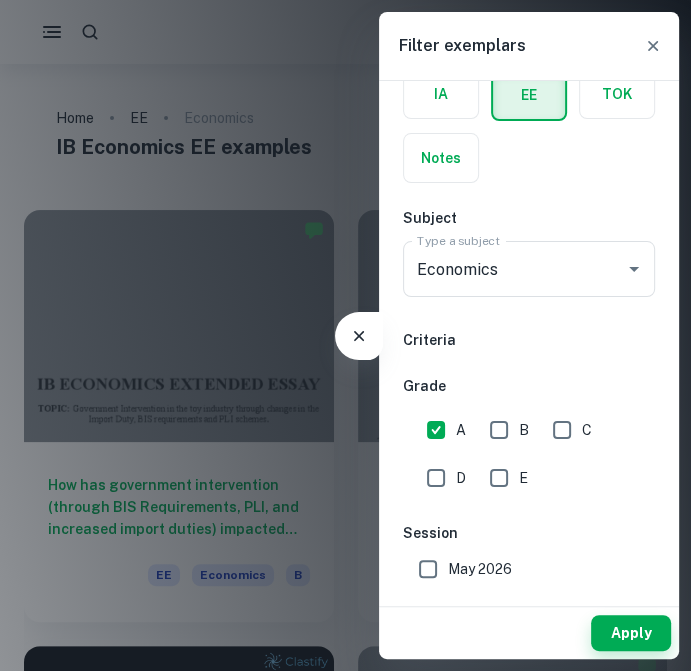 click on "IB College Category IA EE TOK Notes Subject Type a subject Economics Type a subject Criteria Grade A B C D E Session May 2026 May 2025 November 2024 May 2024 November 2023 May 2023 November 2022 May 2022 November 2021 May 2021 Other" at bounding box center (529, 483) 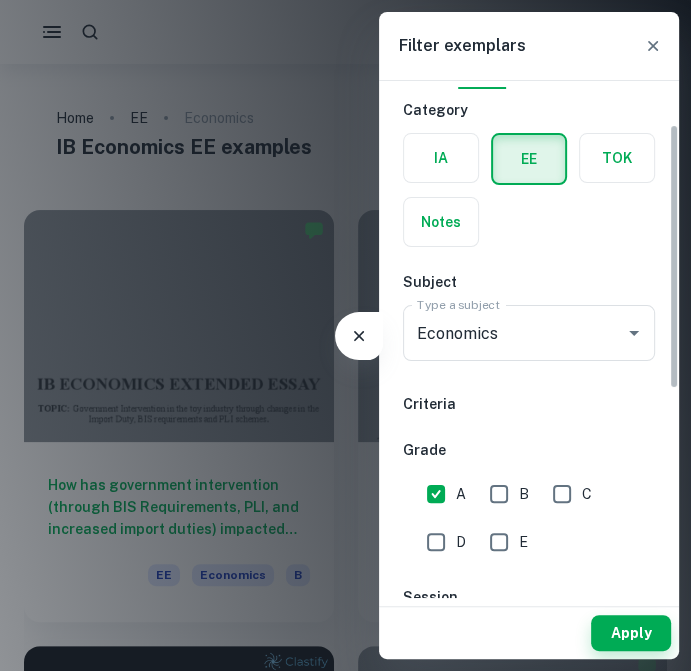 scroll, scrollTop: 0, scrollLeft: 0, axis: both 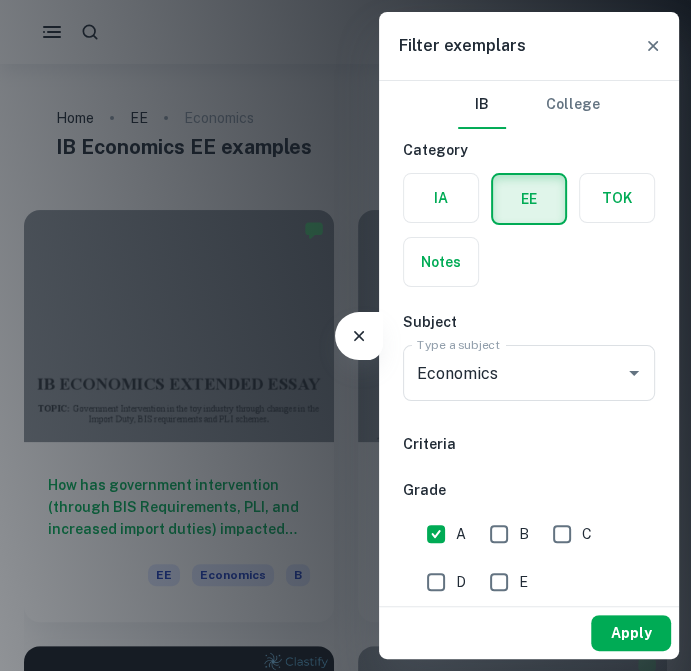 click on "Apply" at bounding box center (631, 633) 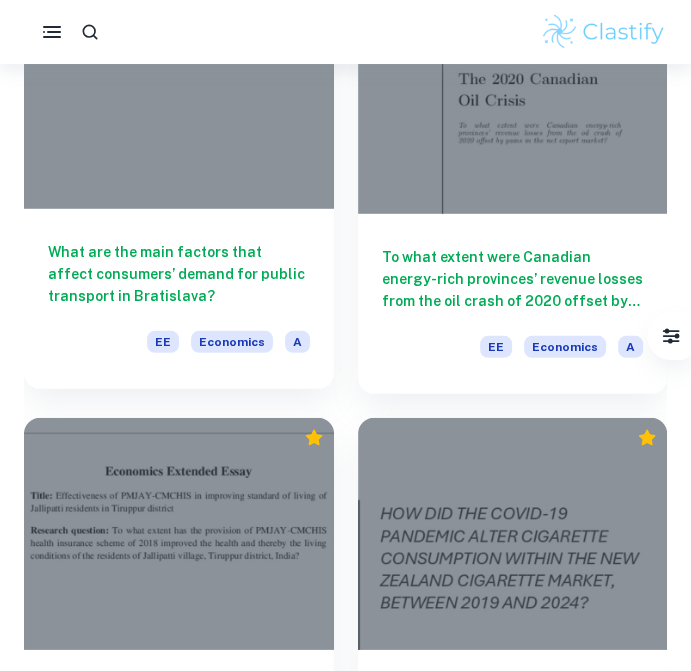 scroll, scrollTop: 2839, scrollLeft: 0, axis: vertical 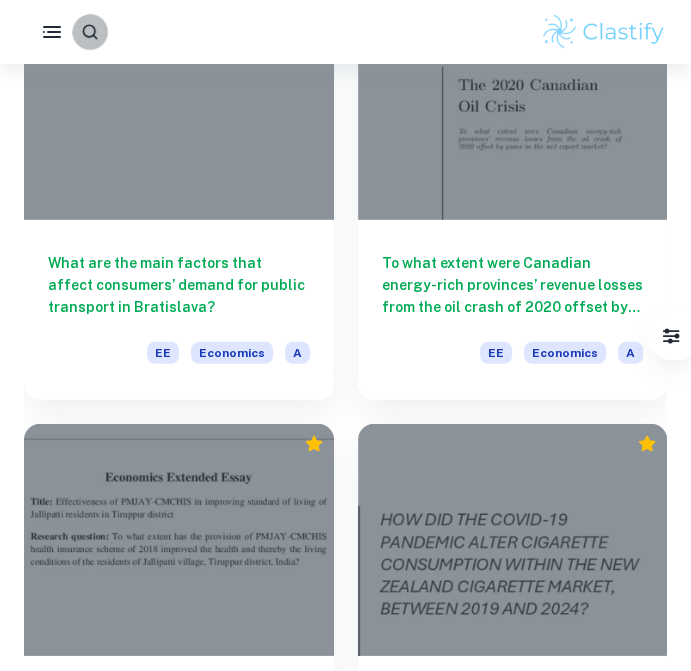 click 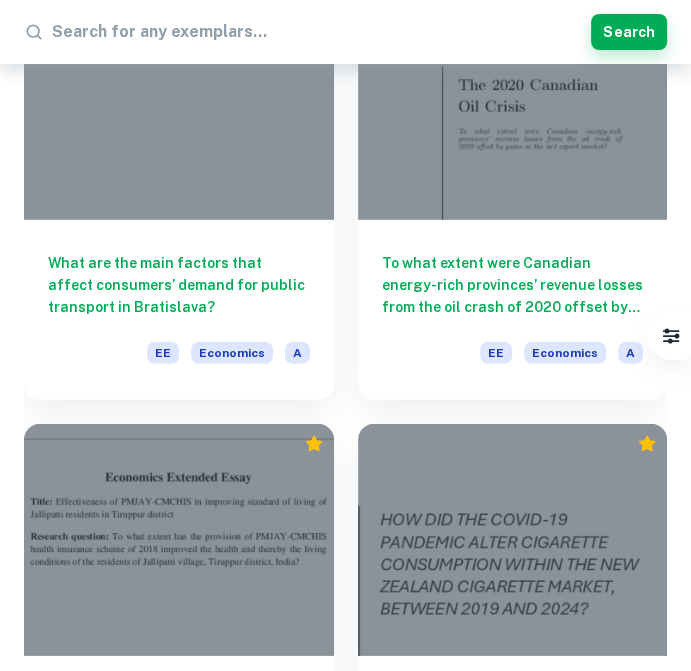 scroll, scrollTop: 2486, scrollLeft: 0, axis: vertical 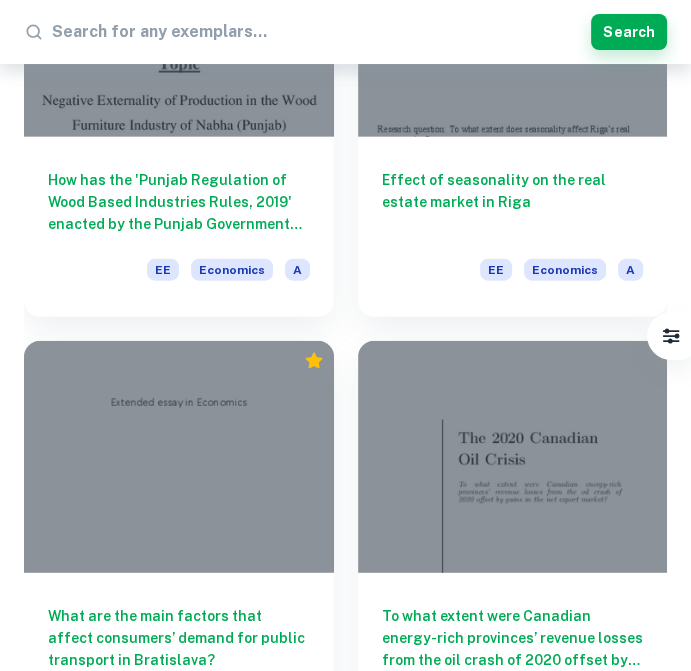click at bounding box center (317, 32) 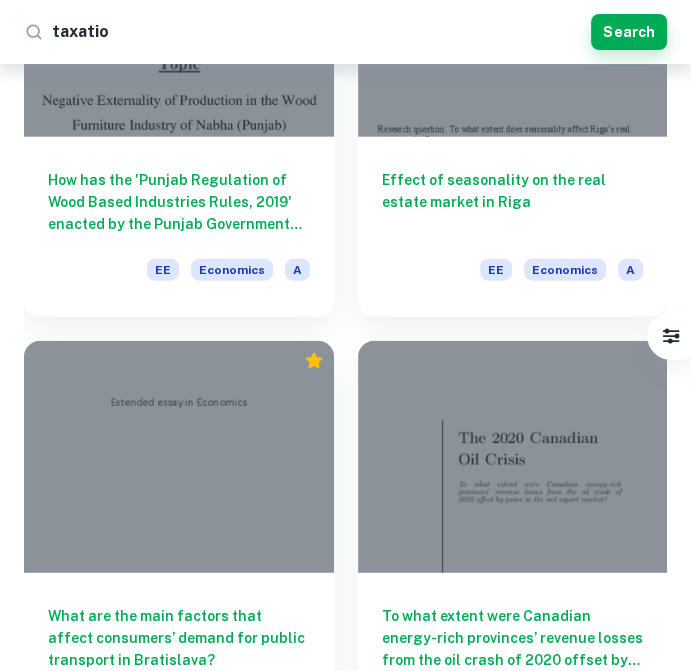 type on "taxation" 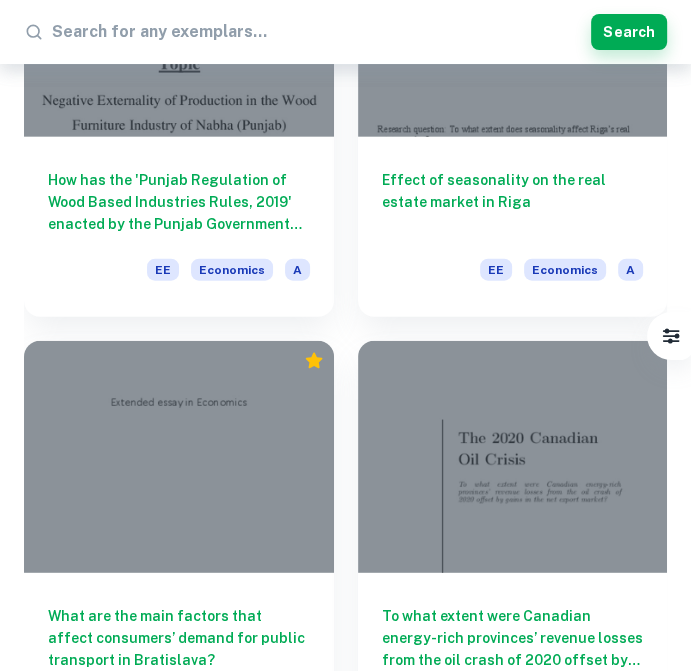 type on "Taxation" 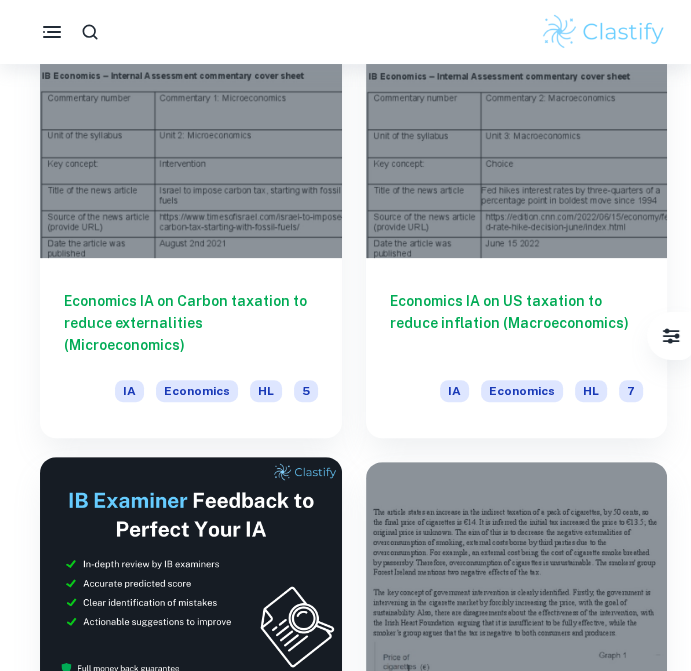 scroll, scrollTop: 0, scrollLeft: 0, axis: both 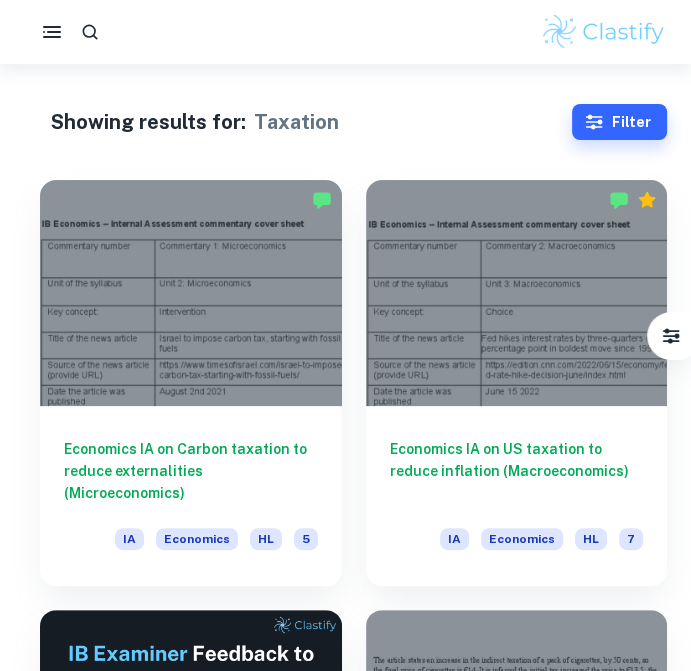 click at bounding box center [90, 32] 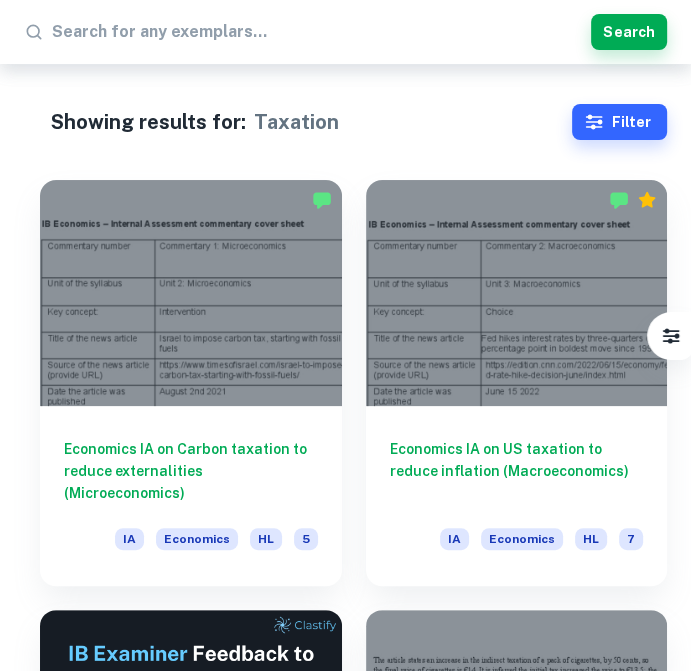 click at bounding box center (317, 32) 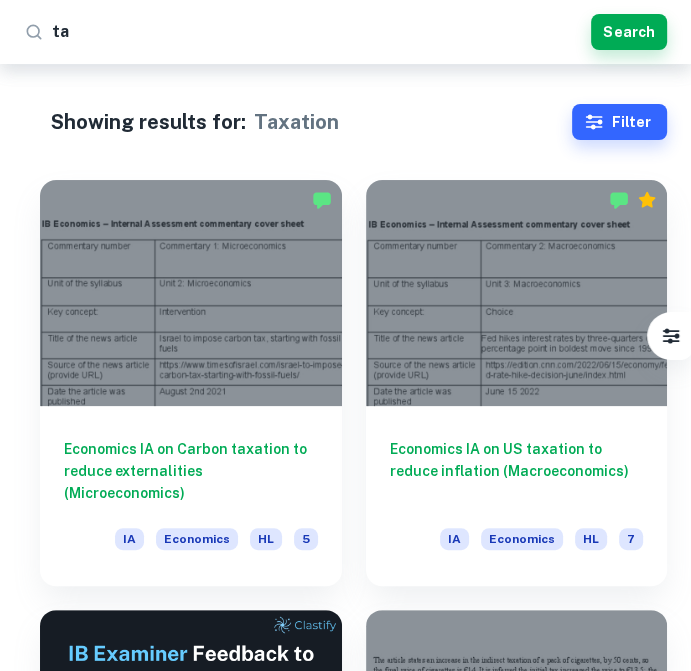 type on "tax" 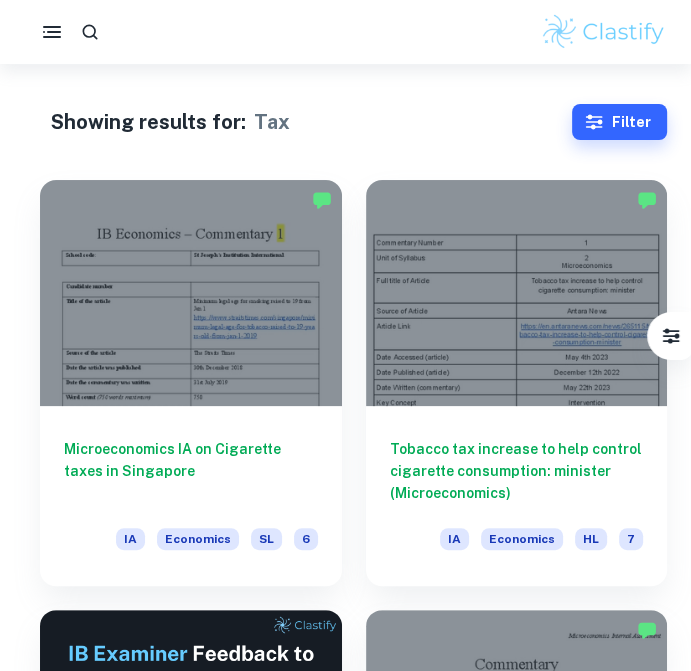 click at bounding box center (345, 32) 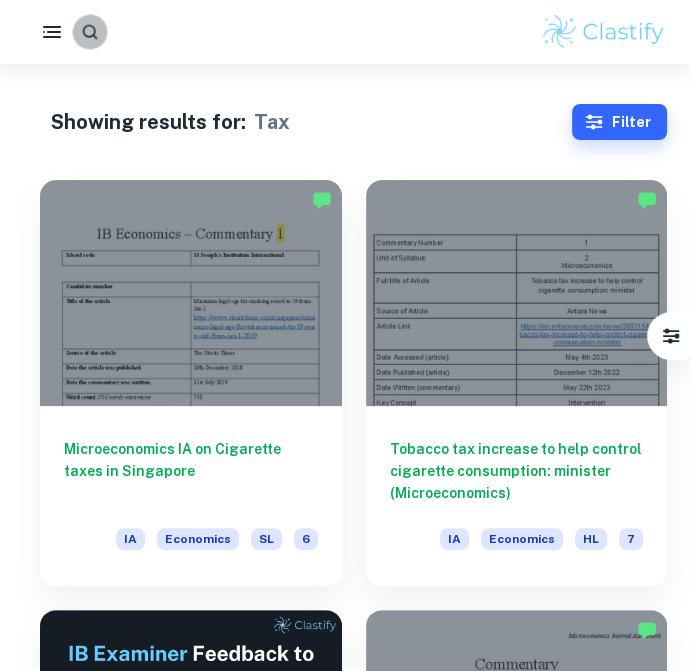 click 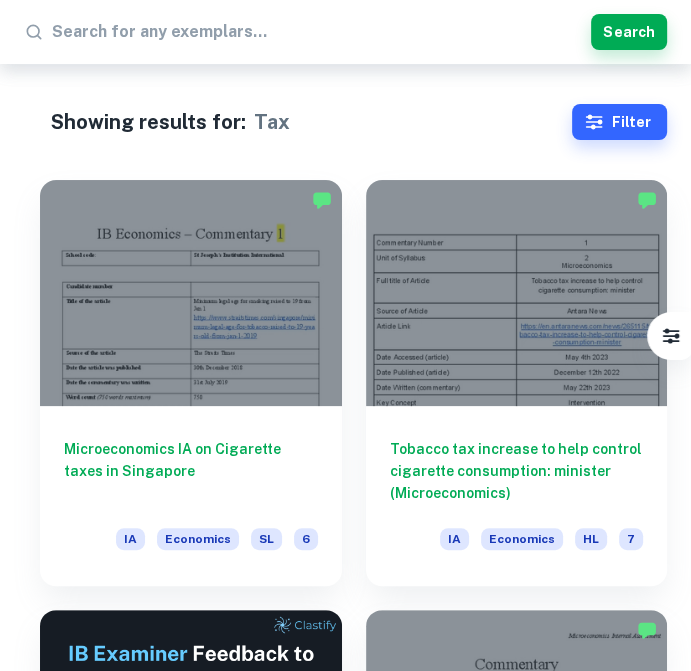 click at bounding box center (317, 32) 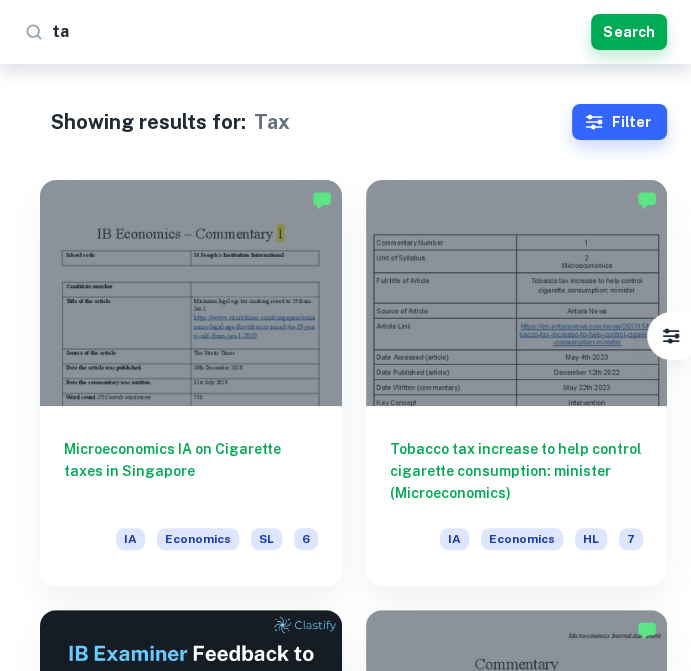 type on "tax" 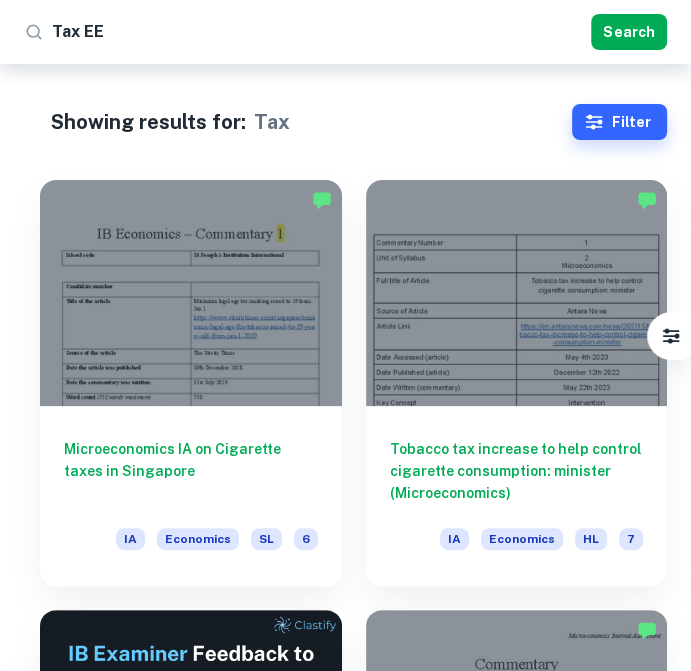 type on "Tax EE" 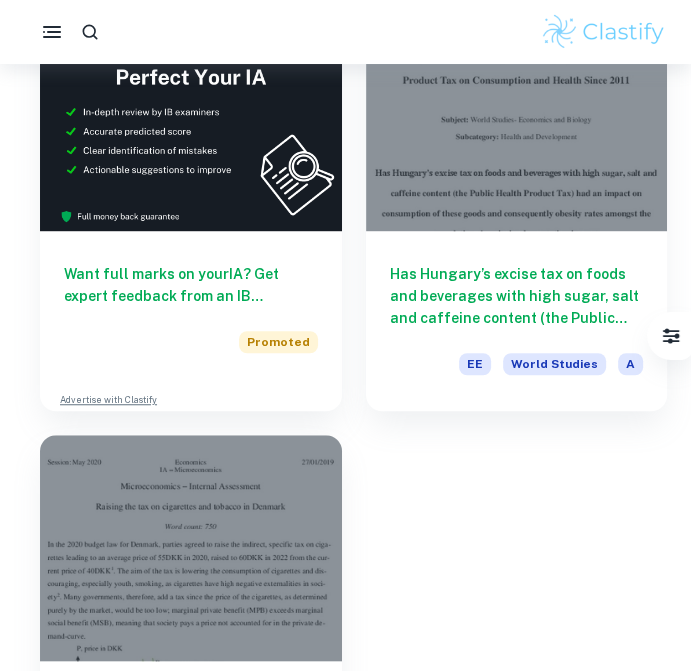 scroll, scrollTop: 678, scrollLeft: 0, axis: vertical 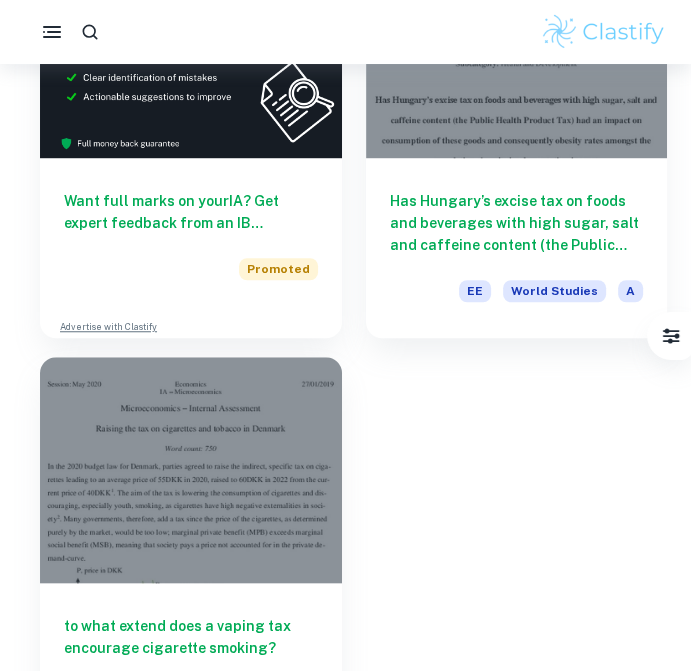 click at bounding box center (191, 470) 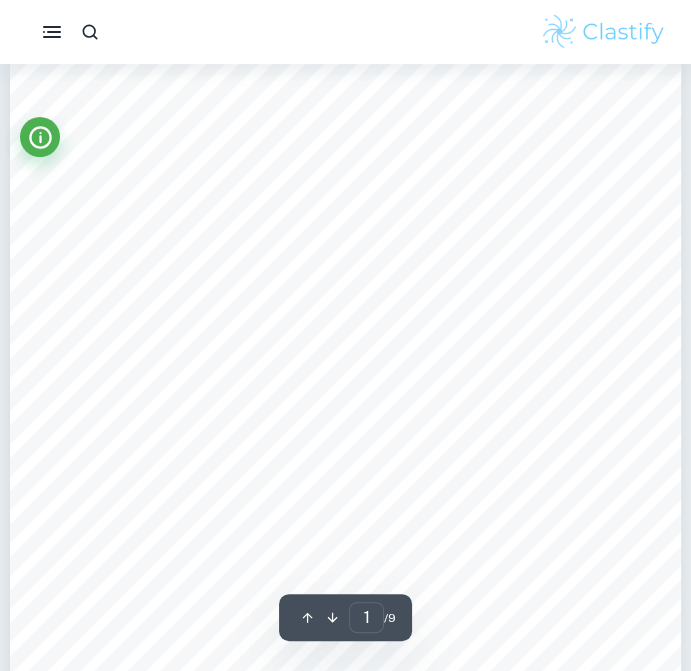 scroll, scrollTop: 0, scrollLeft: 0, axis: both 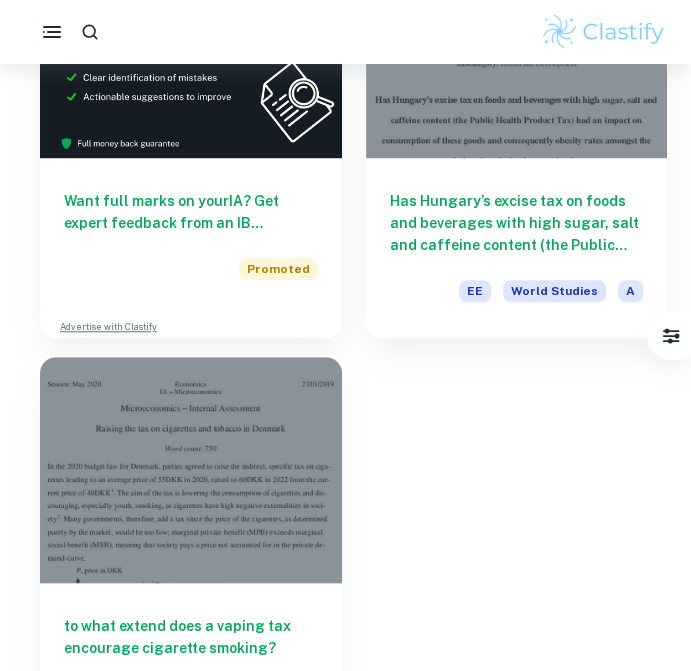 click at bounding box center (191, 470) 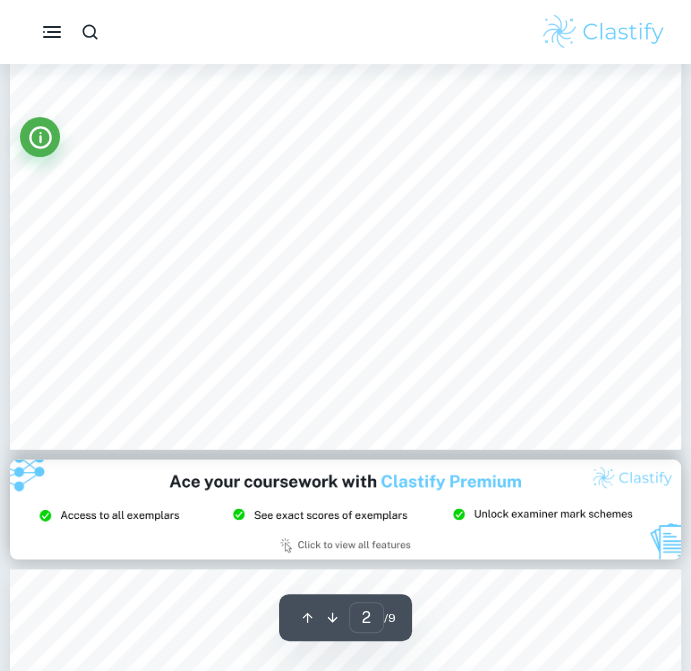 scroll, scrollTop: 1134, scrollLeft: 0, axis: vertical 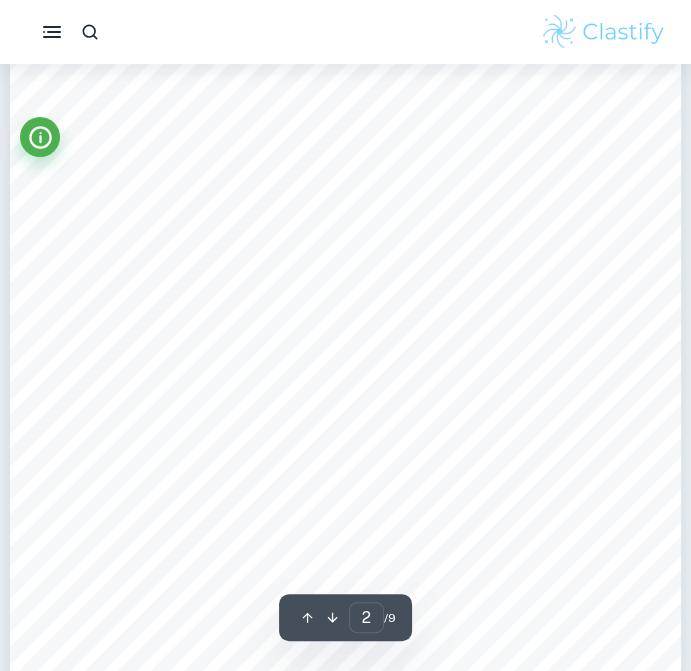 type on "1" 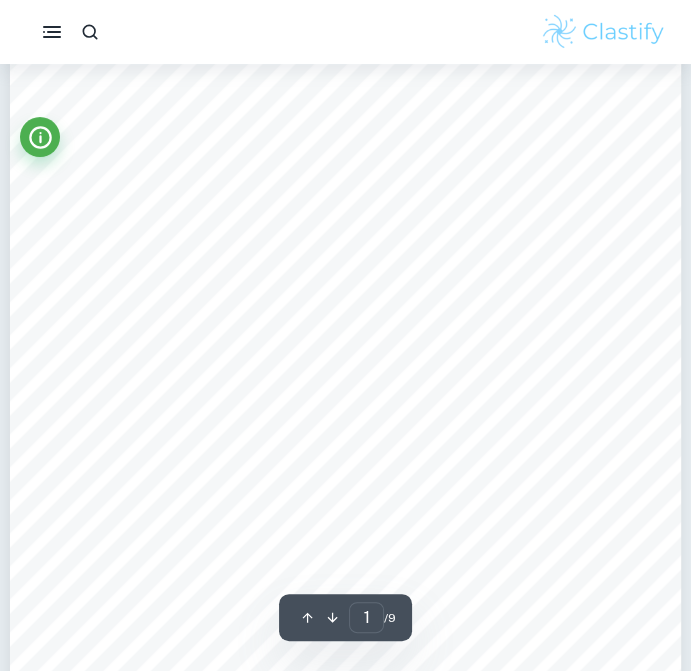 scroll, scrollTop: 0, scrollLeft: 0, axis: both 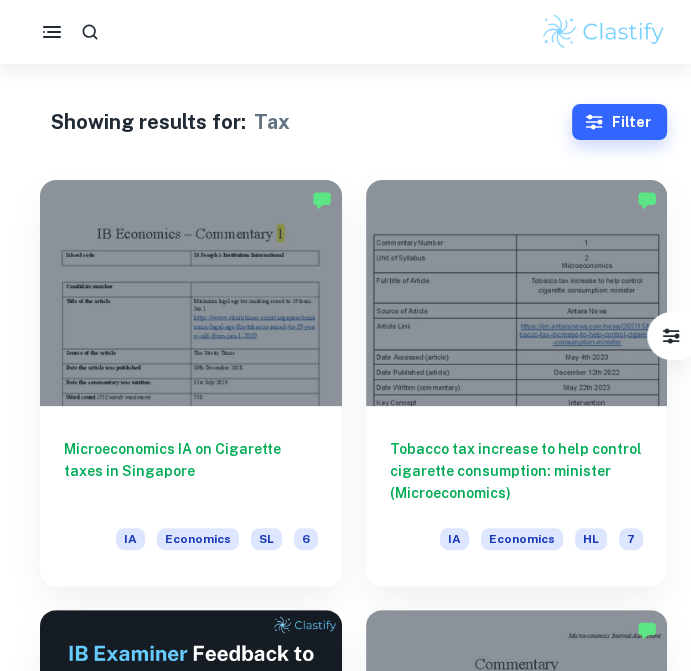 click at bounding box center (90, 32) 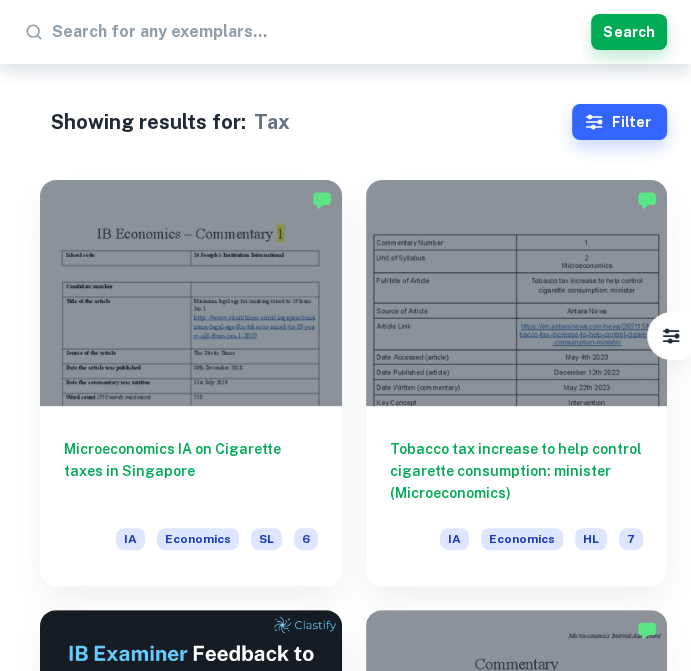 click at bounding box center (317, 32) 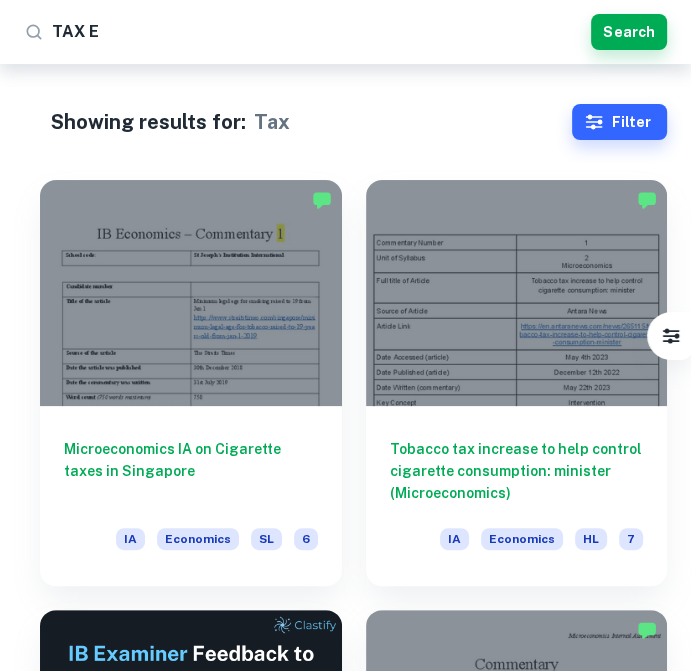 type on "TAX EE" 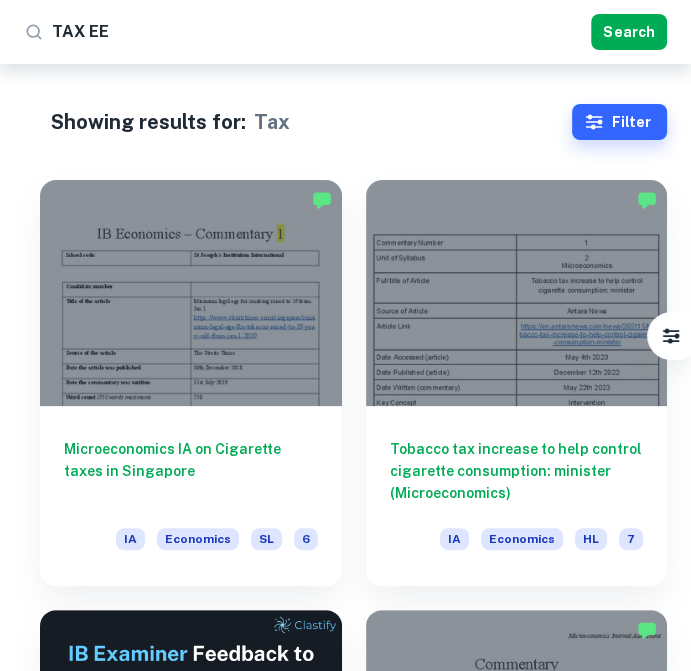 click on "Search" at bounding box center (629, 32) 